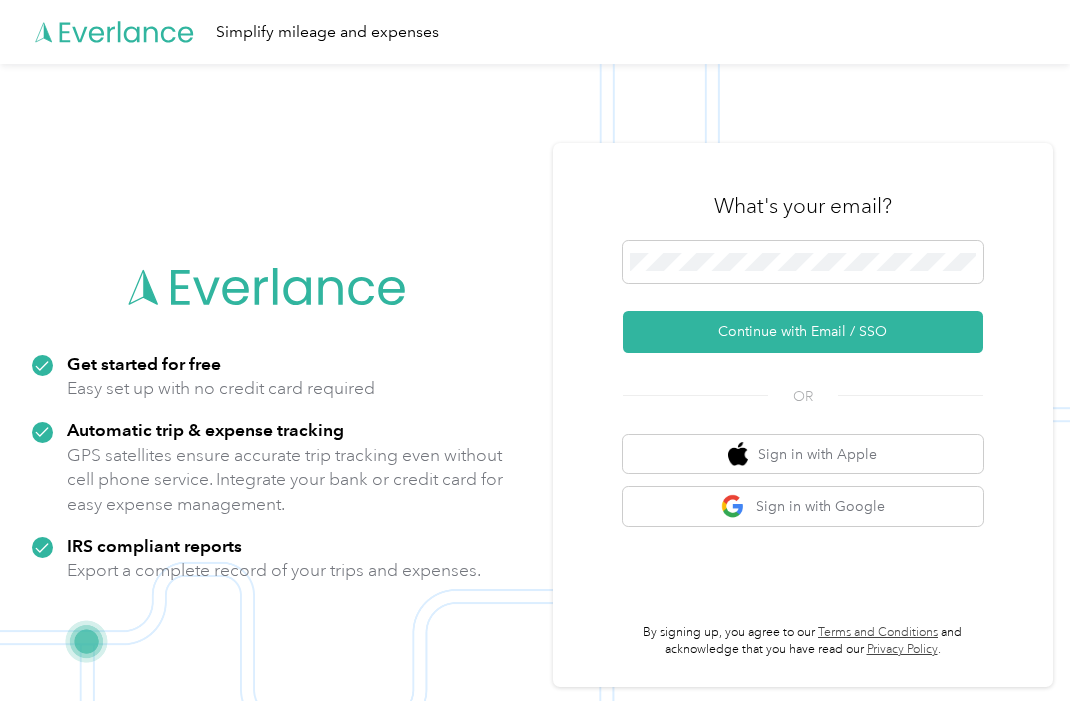 scroll, scrollTop: 0, scrollLeft: 0, axis: both 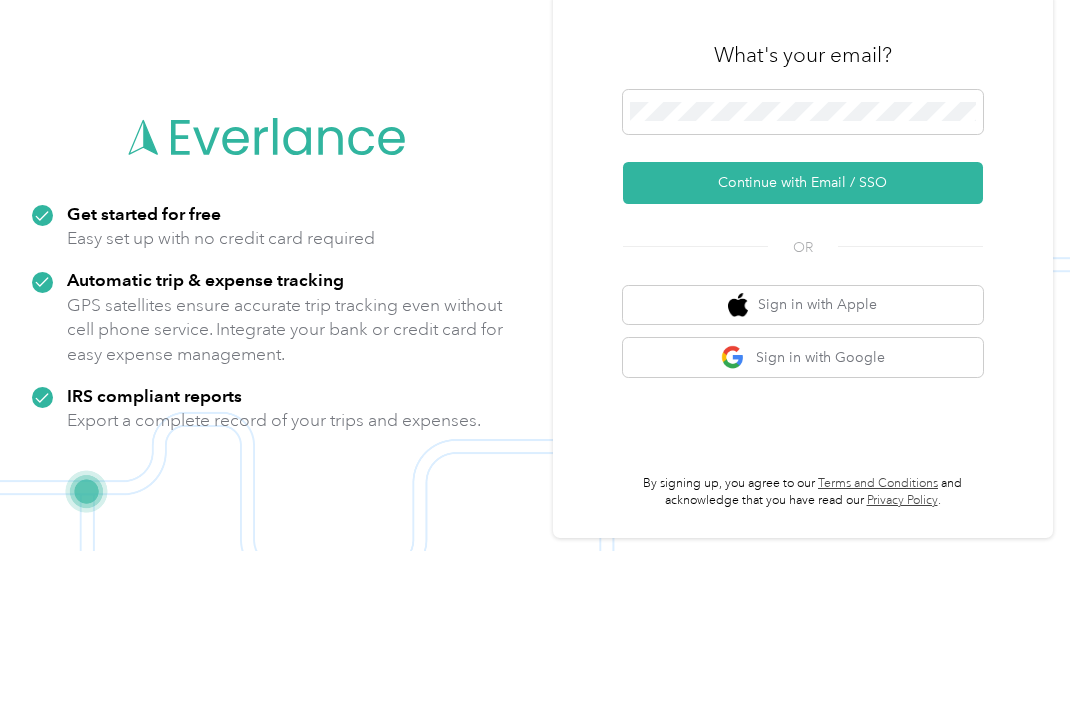 click on "Continue with Email / SSO" at bounding box center [803, 333] 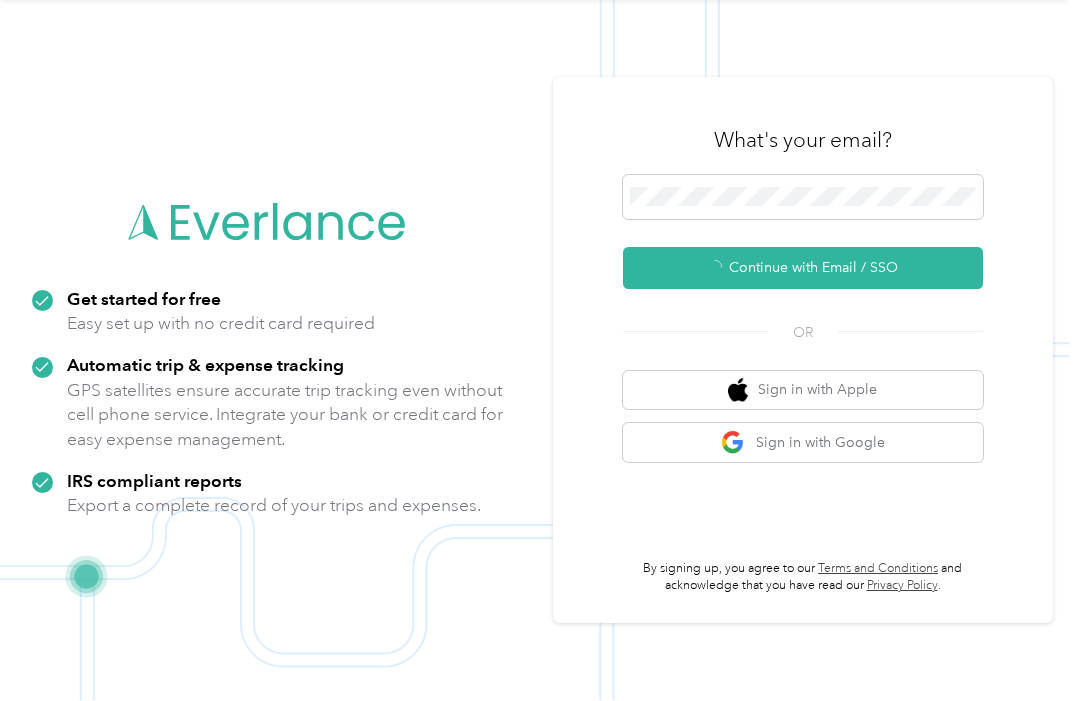 scroll, scrollTop: 39, scrollLeft: 0, axis: vertical 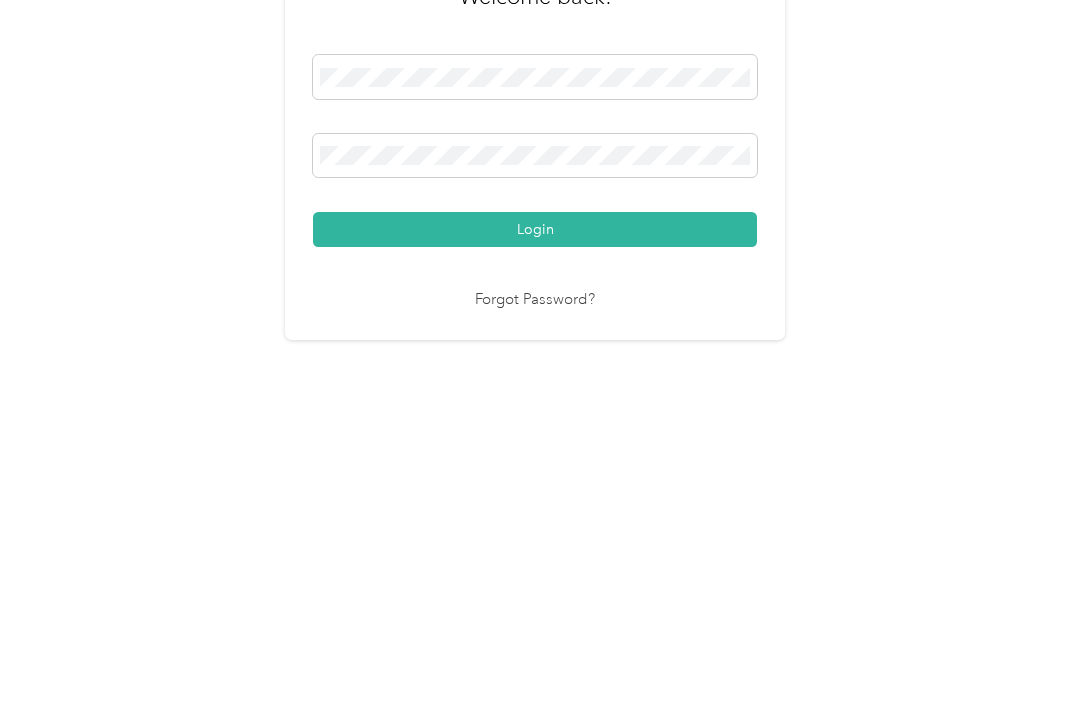 click on "Login" at bounding box center [535, 476] 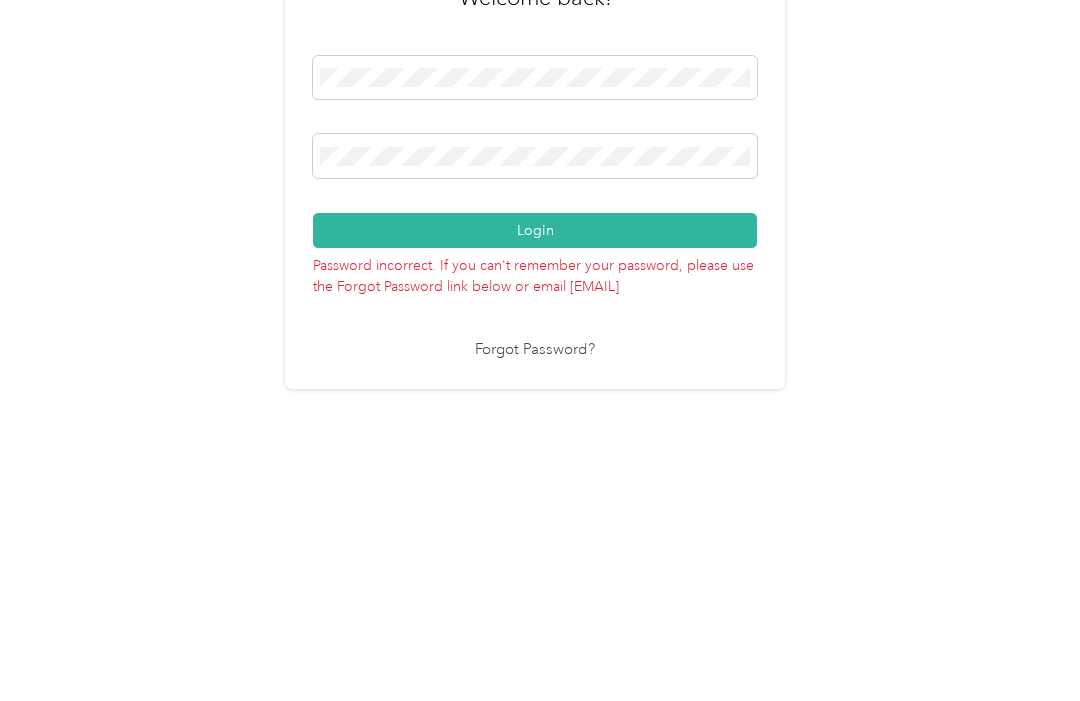 click on "Login" at bounding box center (535, 452) 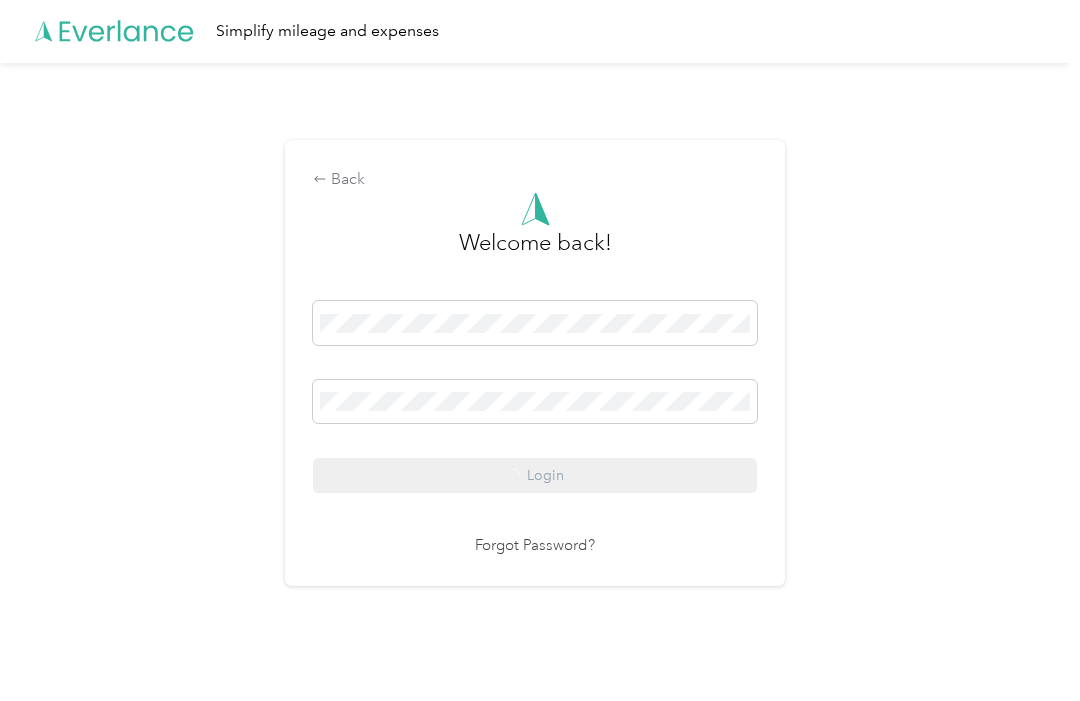 scroll, scrollTop: 40, scrollLeft: 0, axis: vertical 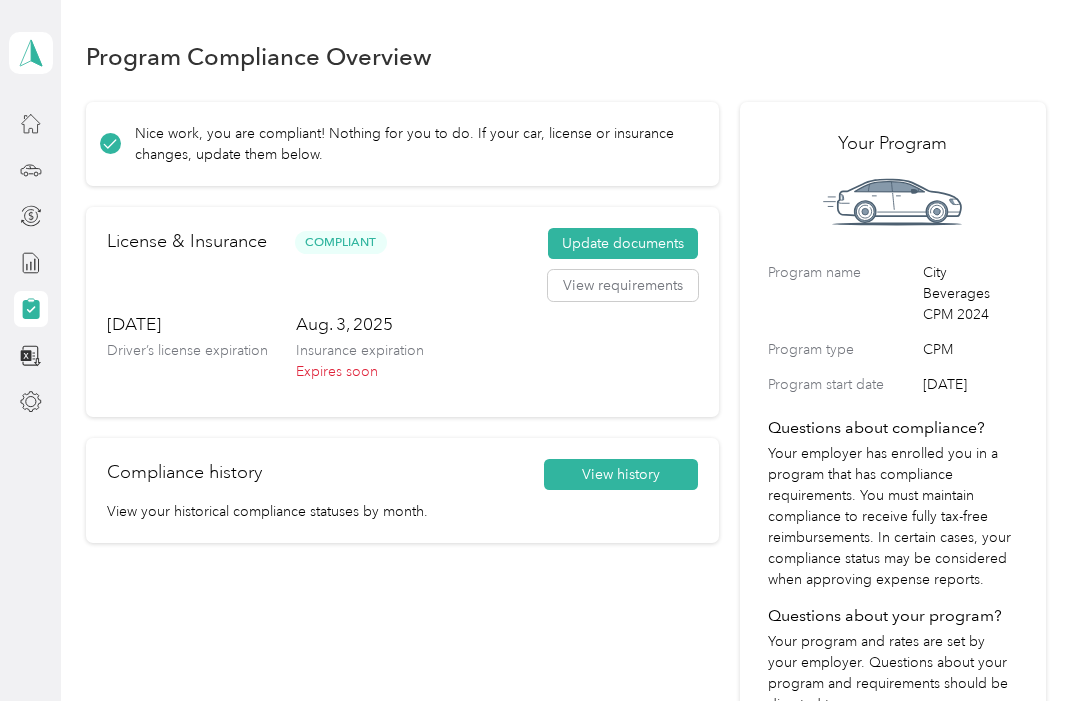 click on "Update documents" at bounding box center [623, 244] 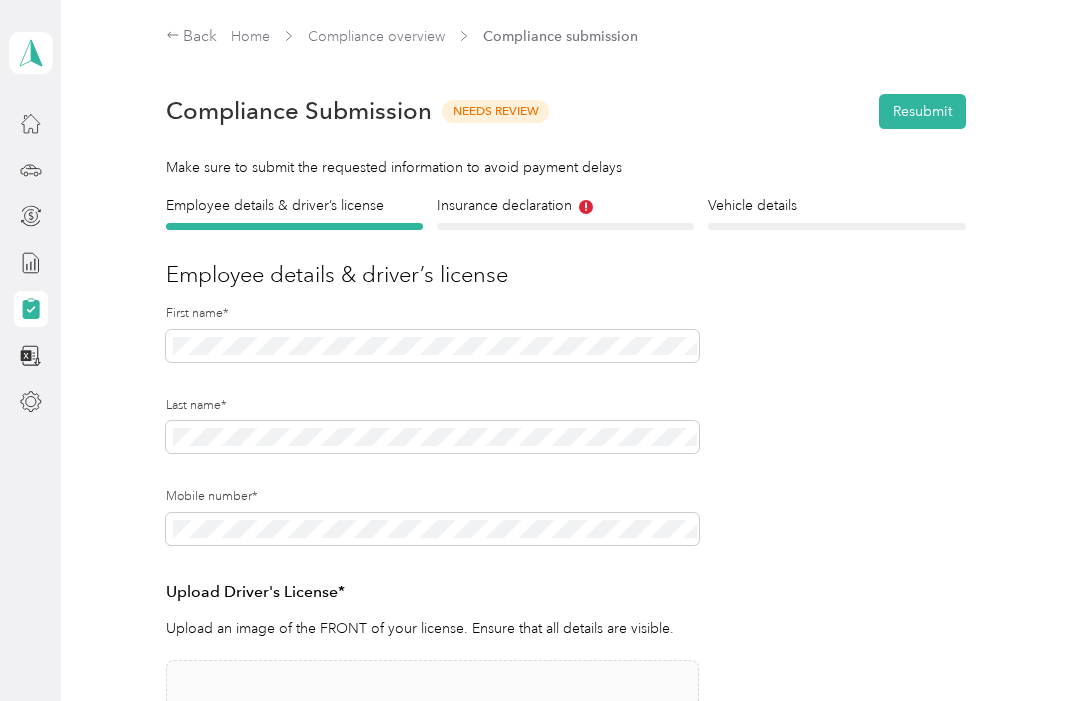scroll, scrollTop: 0, scrollLeft: 0, axis: both 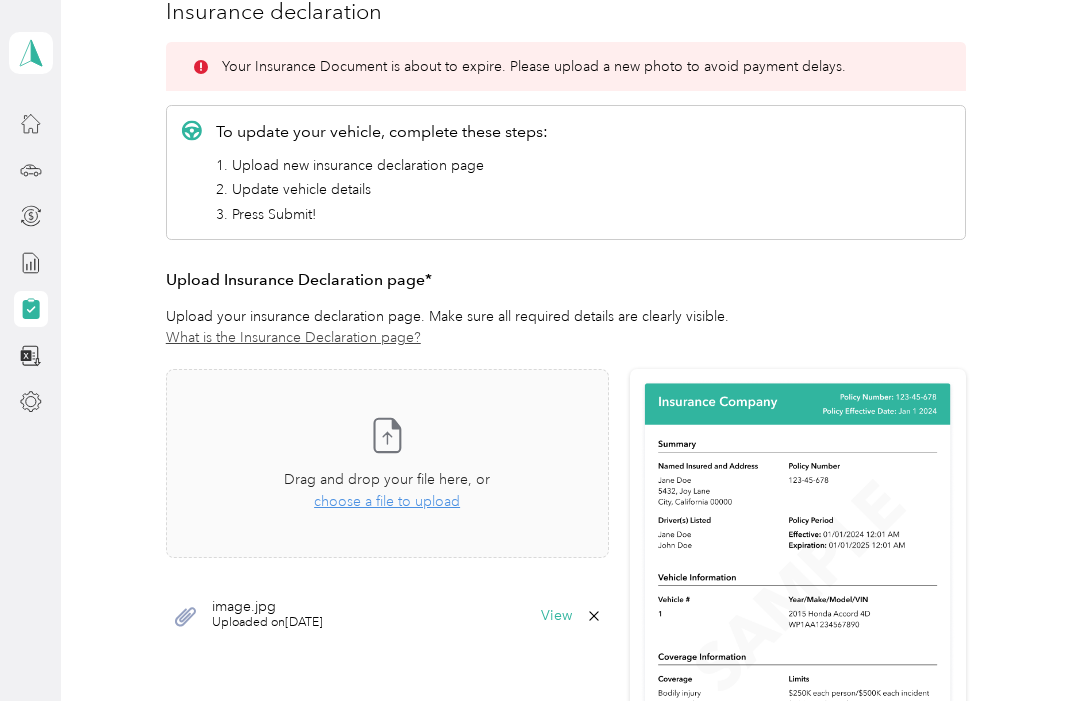 click on "Take a photo or choose a photo from your library Drag and drop your file here, or choose a file to upload" at bounding box center (387, 463) 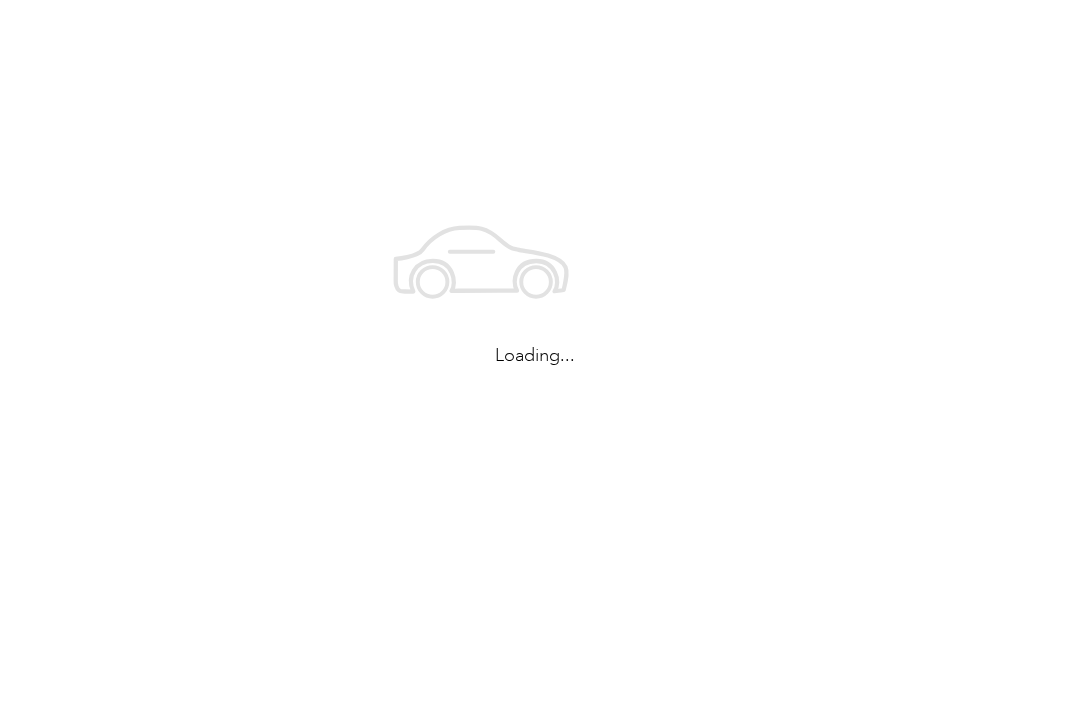 scroll, scrollTop: 0, scrollLeft: 0, axis: both 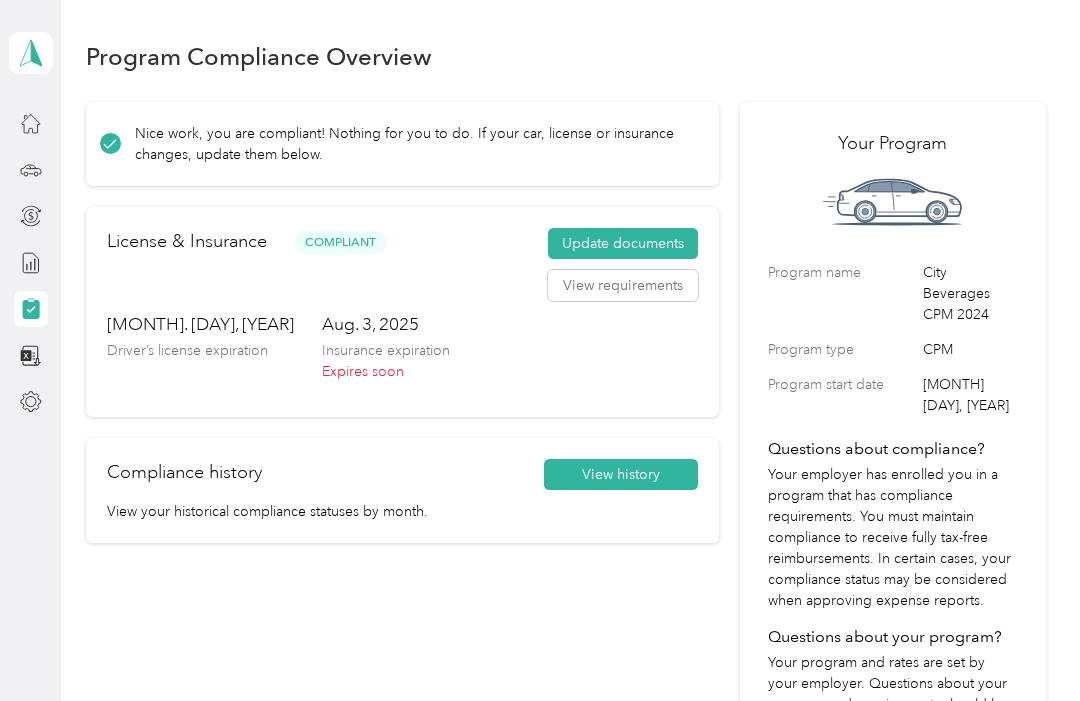 click on "Update documents" at bounding box center (623, 244) 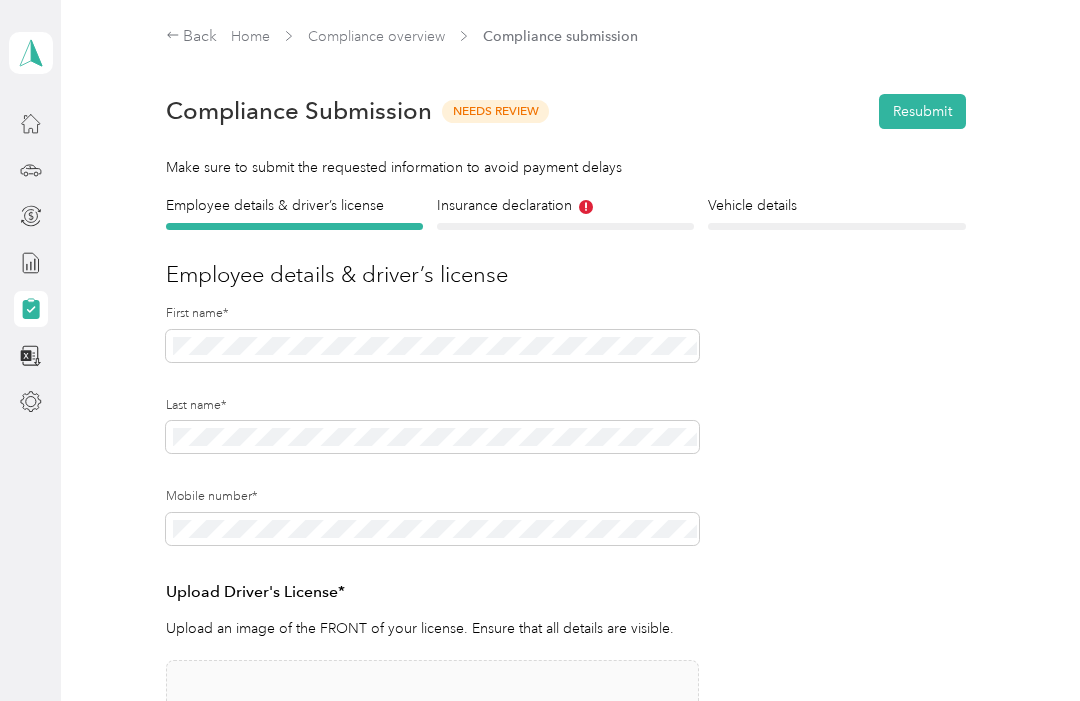 click on "Insurance declaration Insurance" at bounding box center [565, 212] 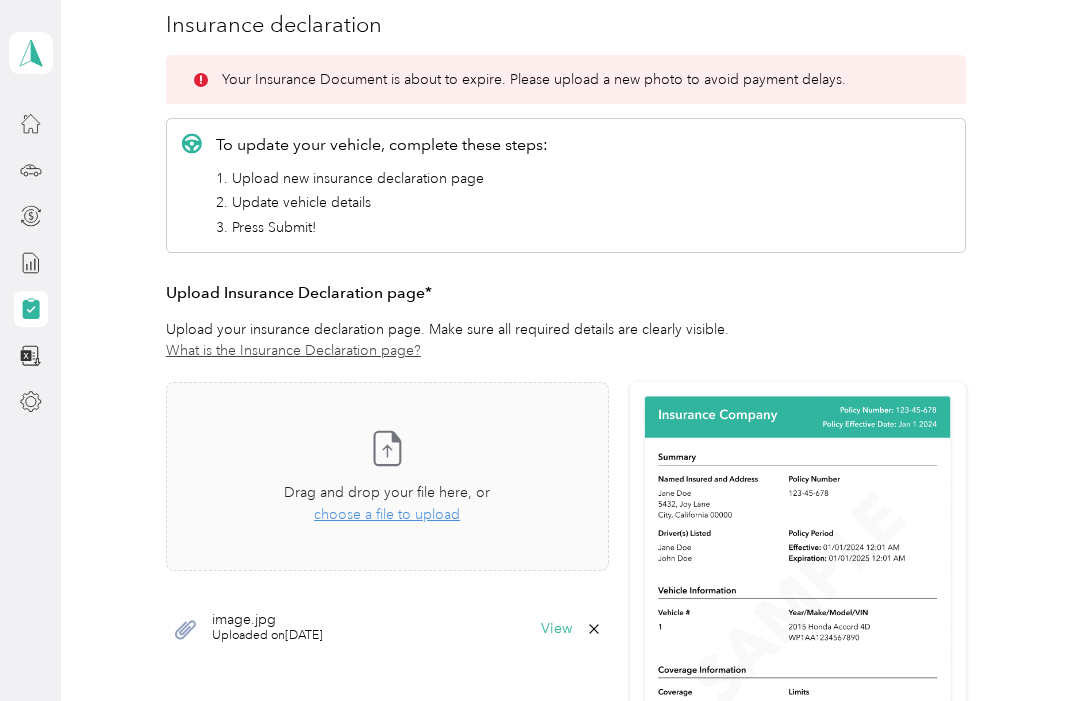 scroll, scrollTop: 257, scrollLeft: 0, axis: vertical 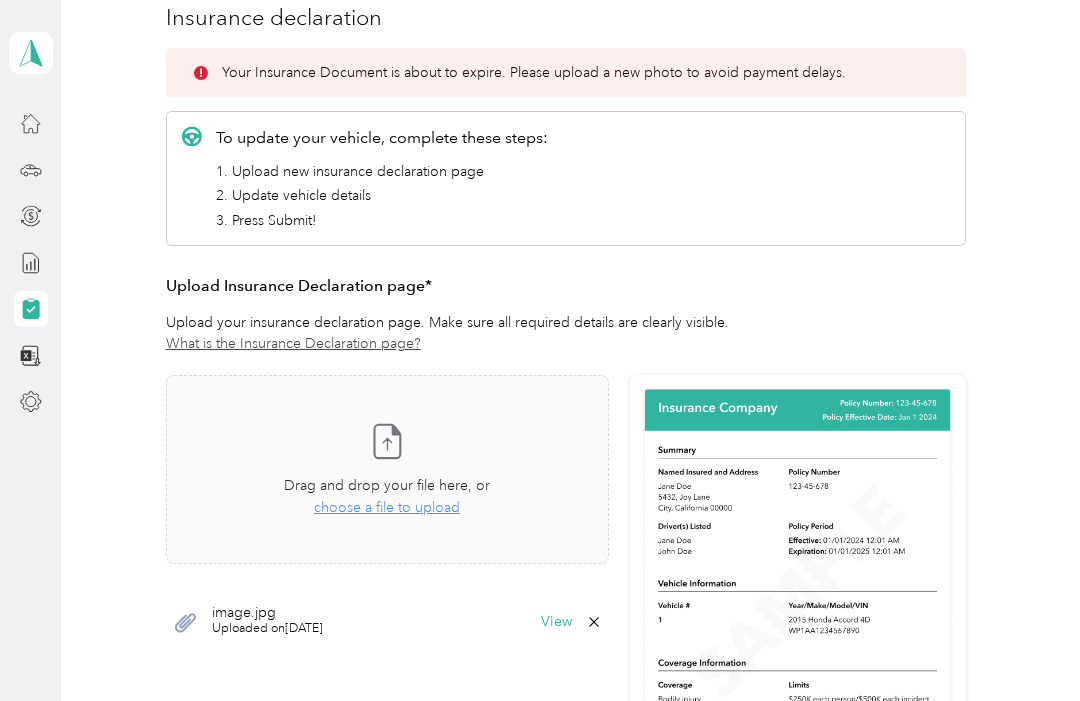 click on "Take a photo or choose a photo from your library Drag and drop your file here, or choose a file to upload" at bounding box center [387, 469] 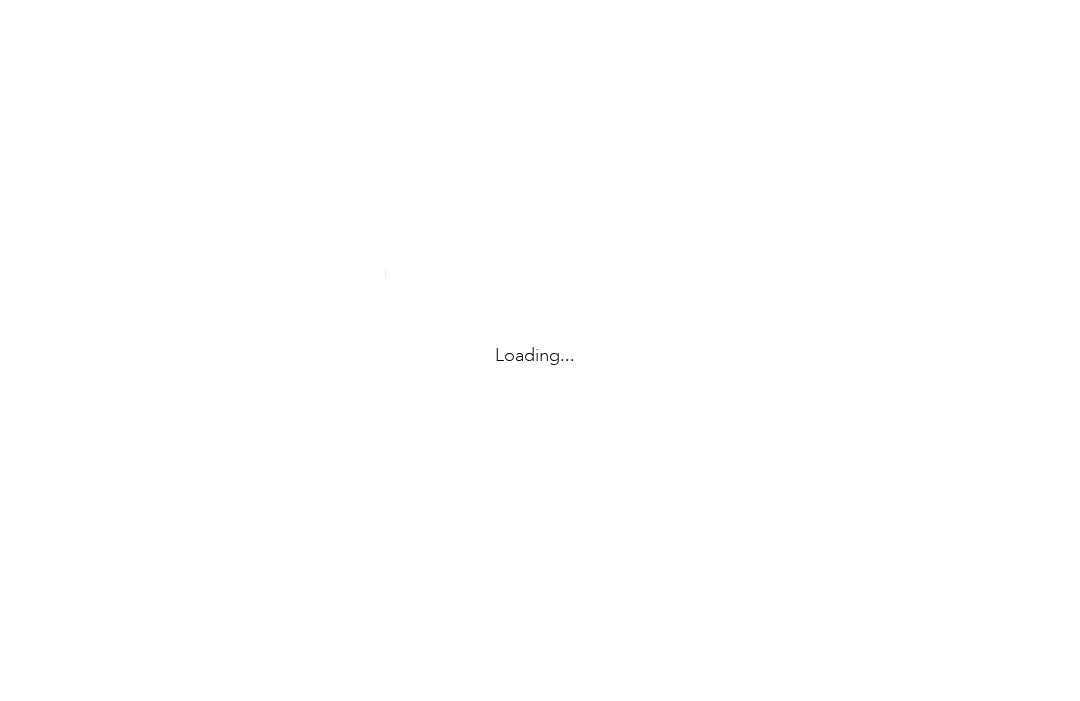 scroll, scrollTop: 0, scrollLeft: 0, axis: both 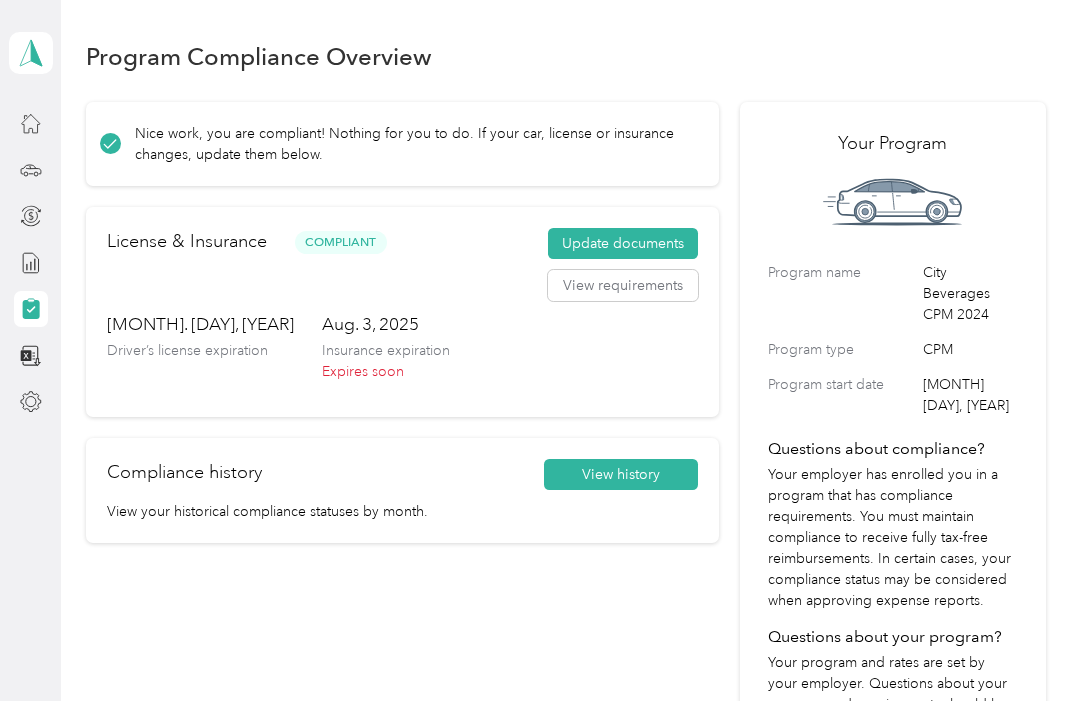 click on "Update documents" at bounding box center [623, 244] 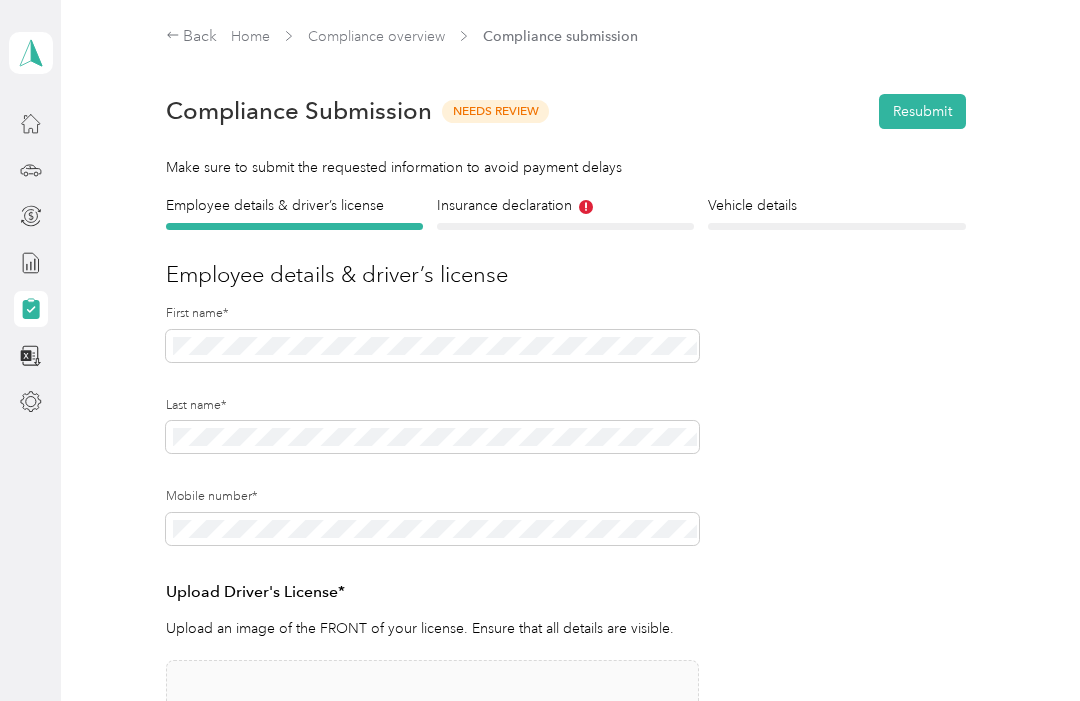 scroll, scrollTop: 0, scrollLeft: 0, axis: both 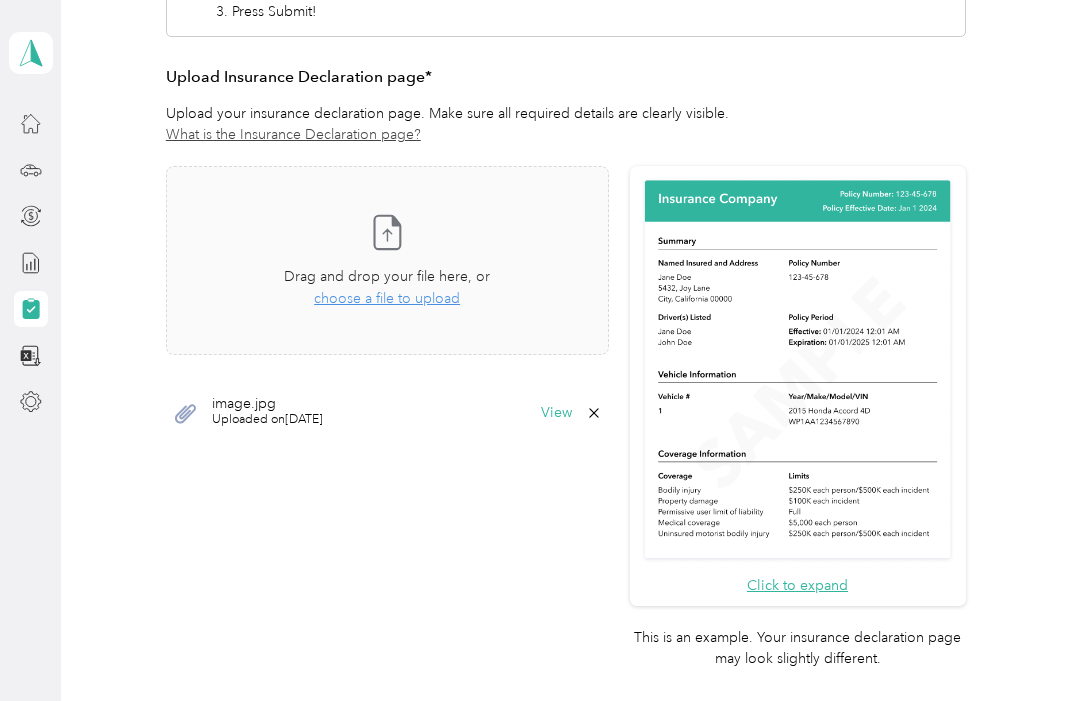 click on "Drag and drop your file here, or choose a file to upload" at bounding box center (387, 288) 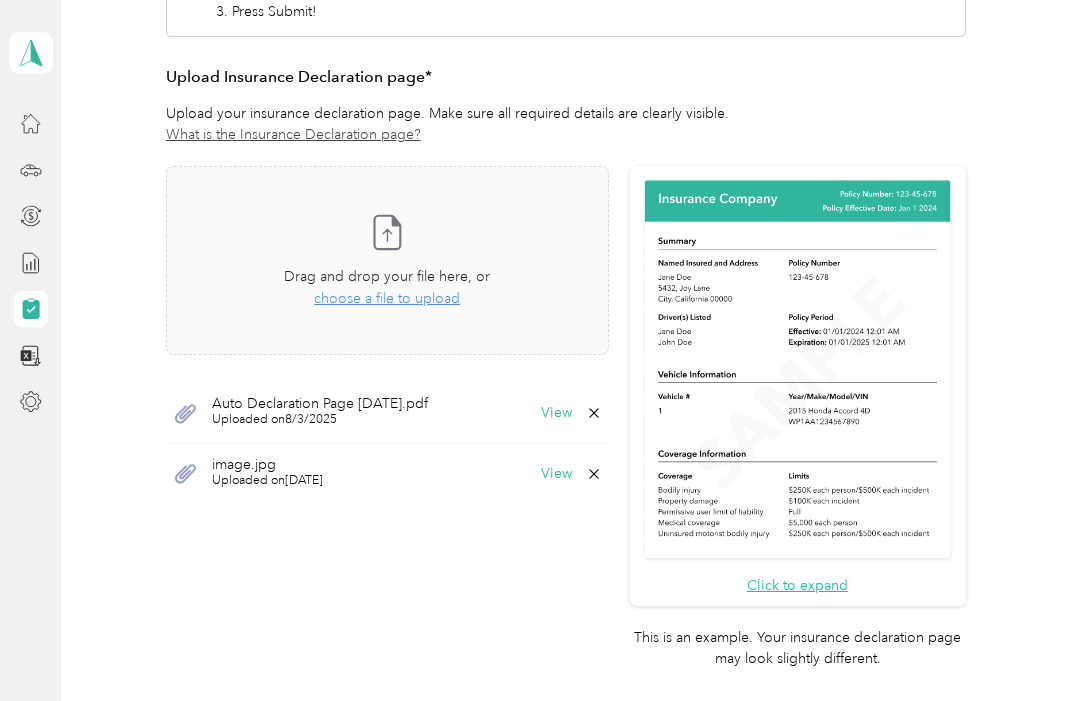 click on "image.jpg Uploaded on  [DATE] View" at bounding box center [387, 474] 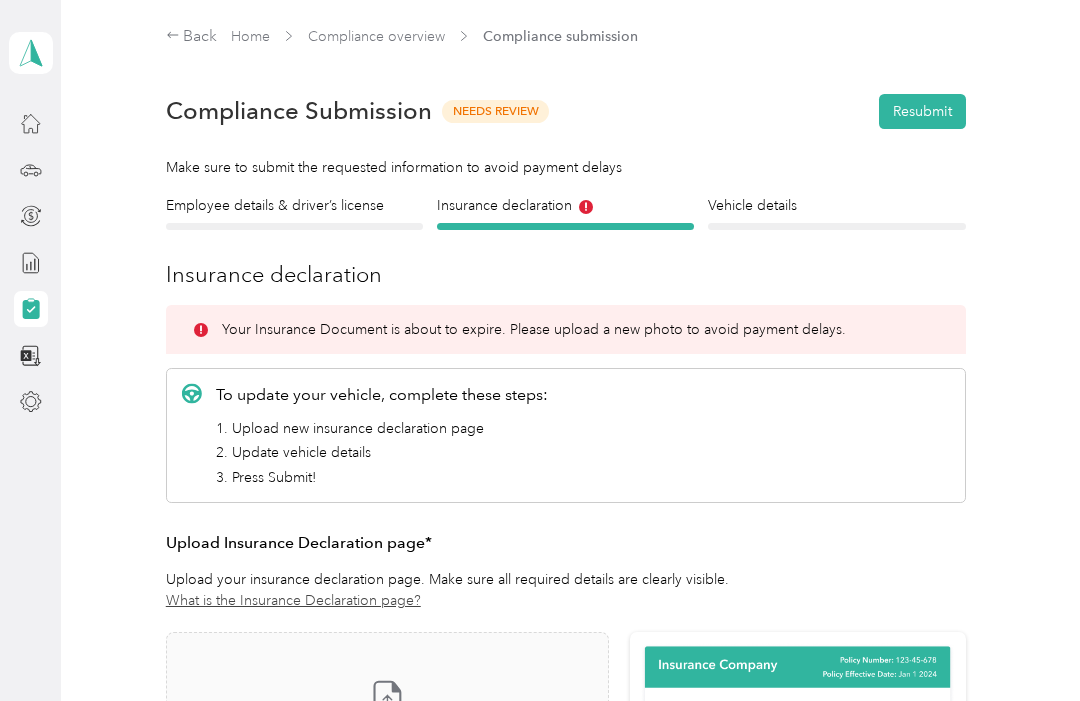 scroll, scrollTop: 0, scrollLeft: 0, axis: both 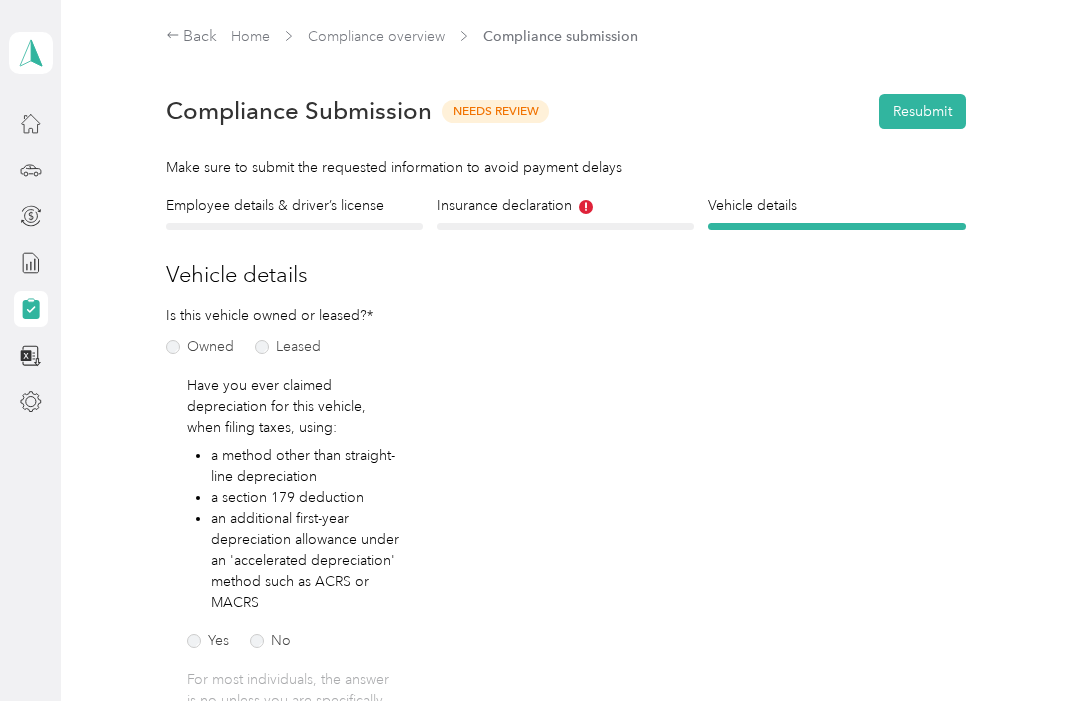 click at bounding box center (294, 226) 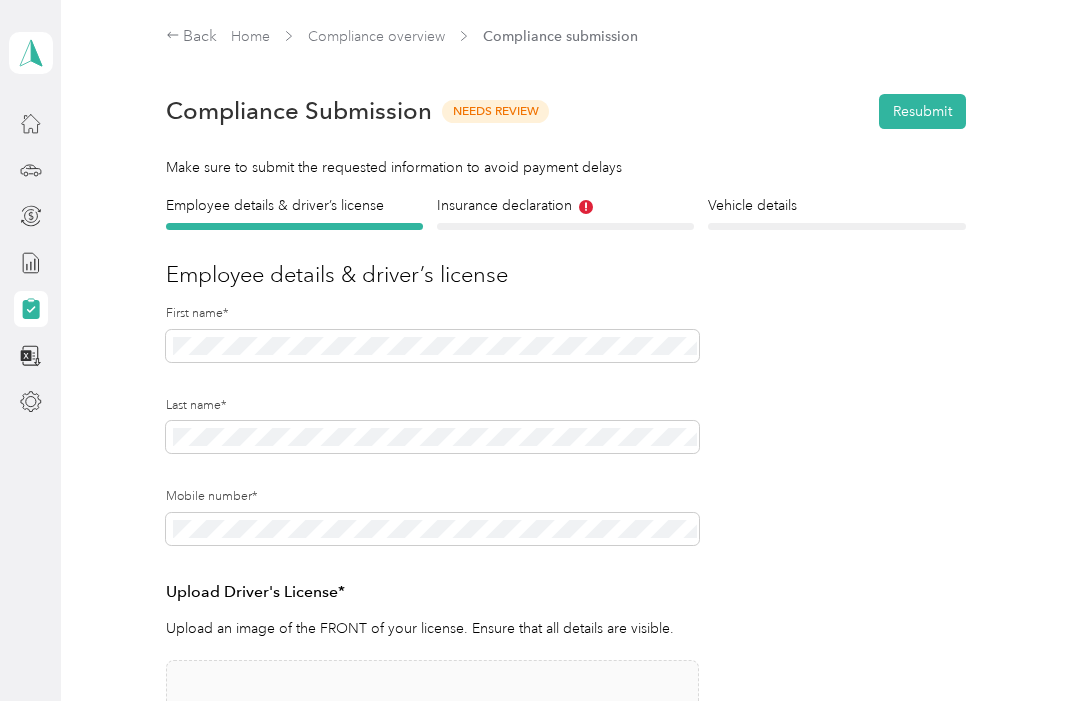 scroll, scrollTop: 0, scrollLeft: 0, axis: both 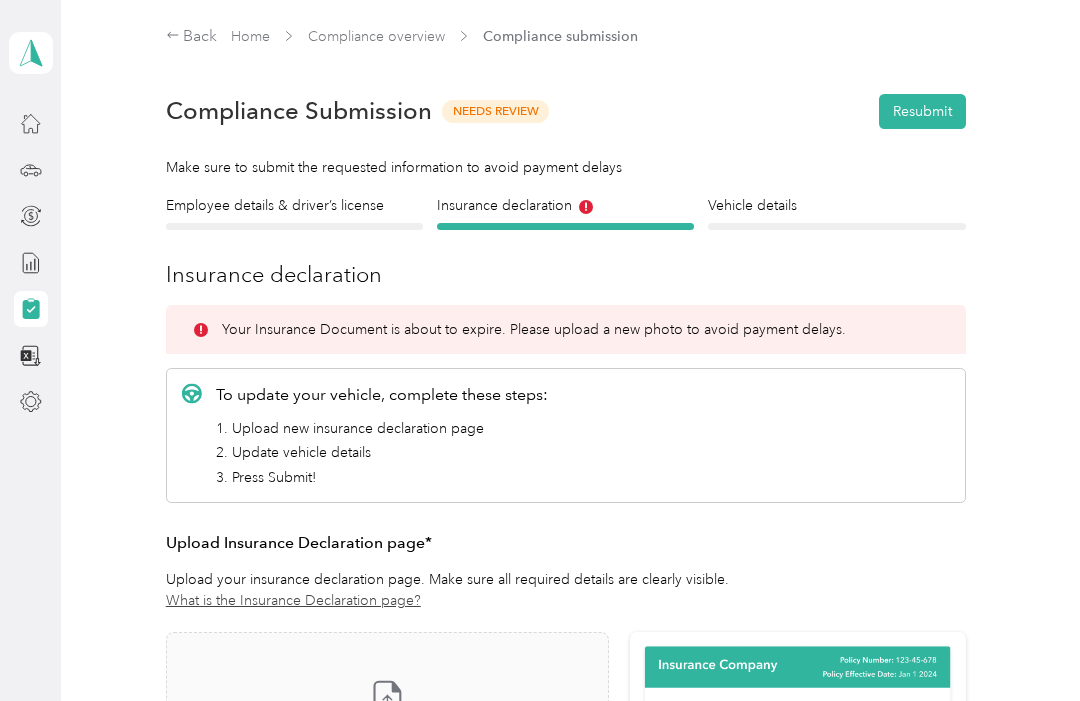 click on "Resubmit" at bounding box center [922, 111] 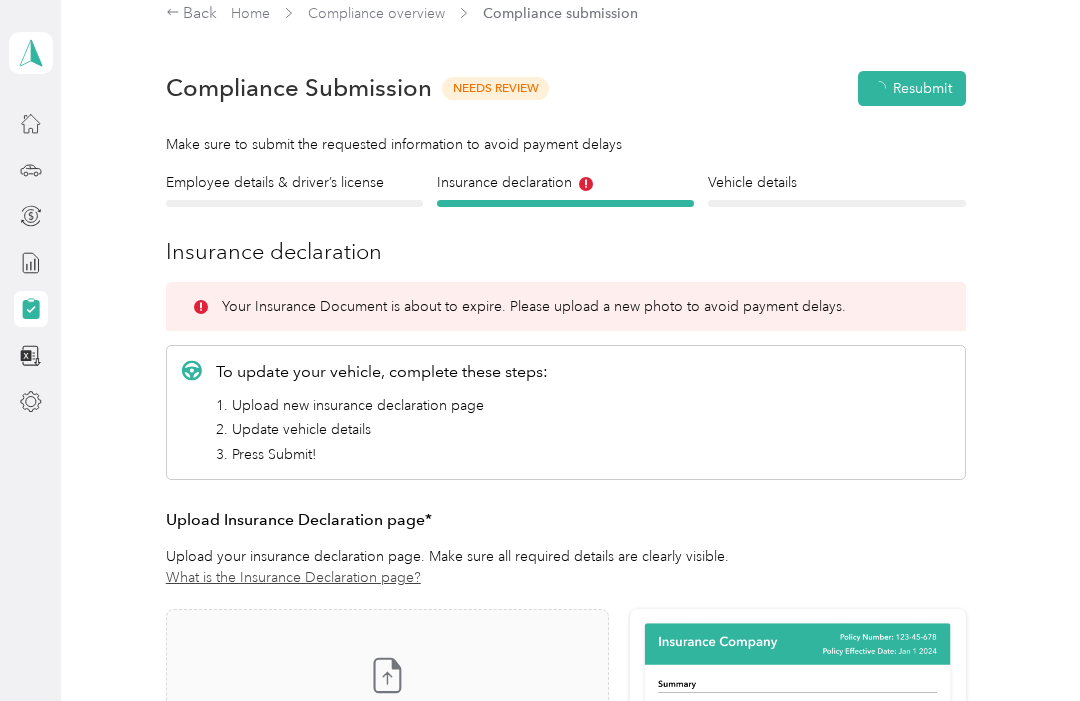 scroll, scrollTop: 25, scrollLeft: 0, axis: vertical 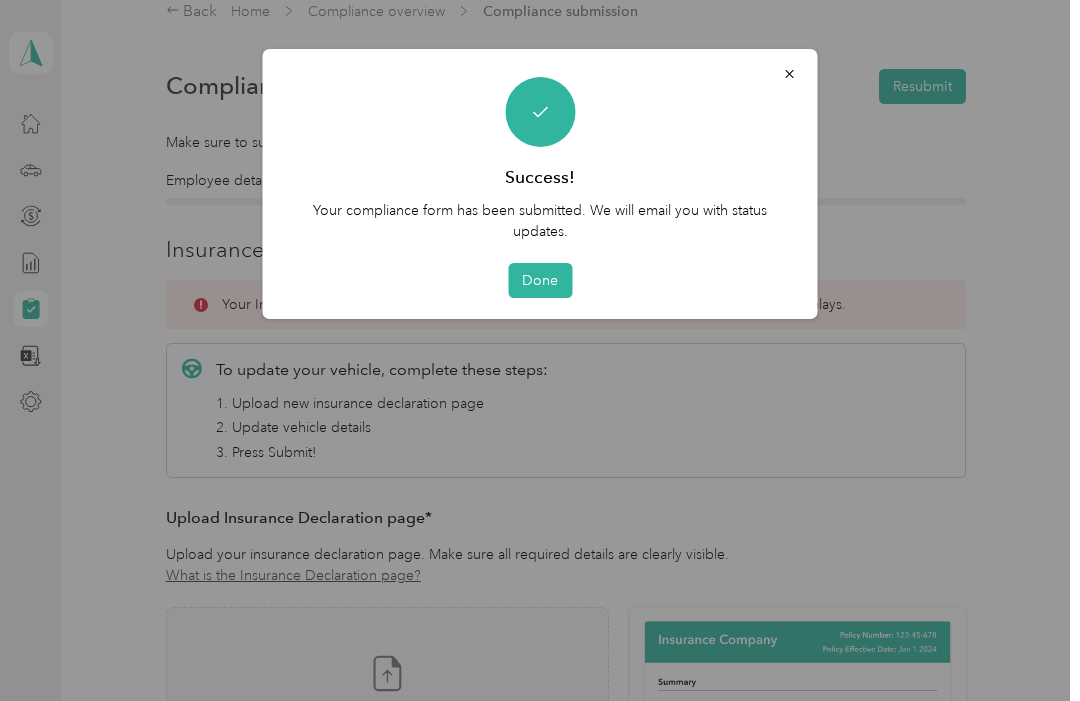 click on "Done" at bounding box center (540, 280) 